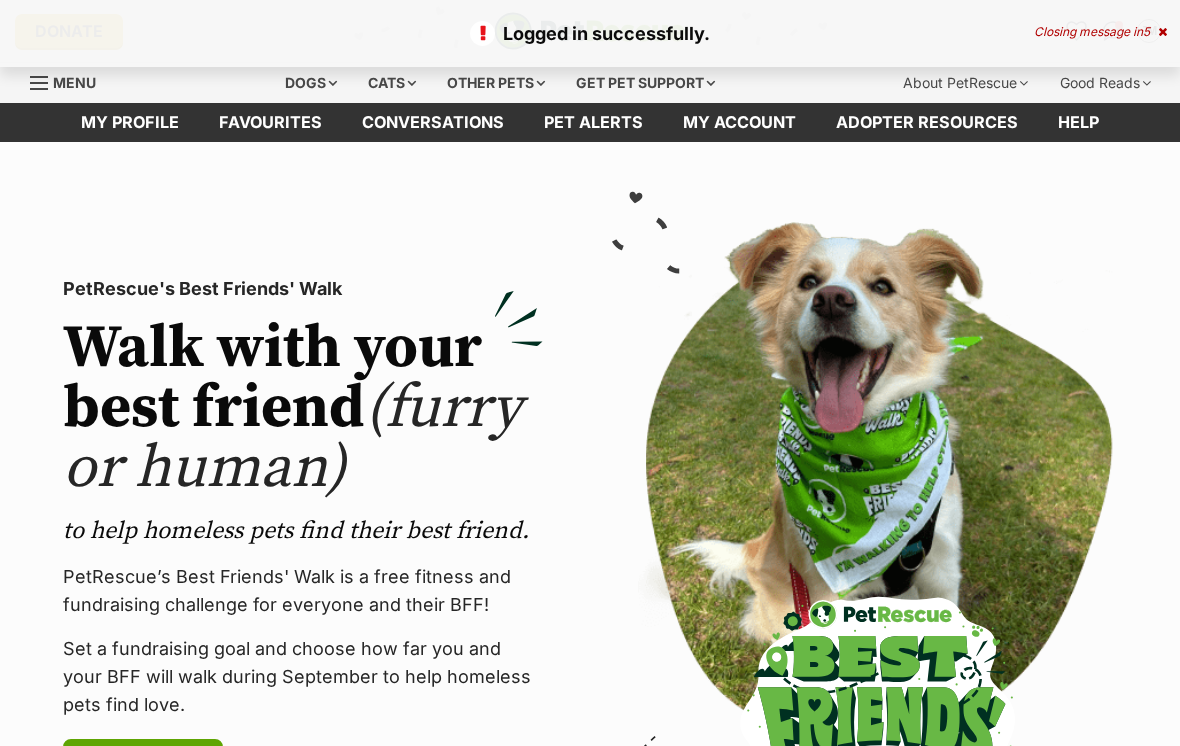 scroll, scrollTop: 0, scrollLeft: 0, axis: both 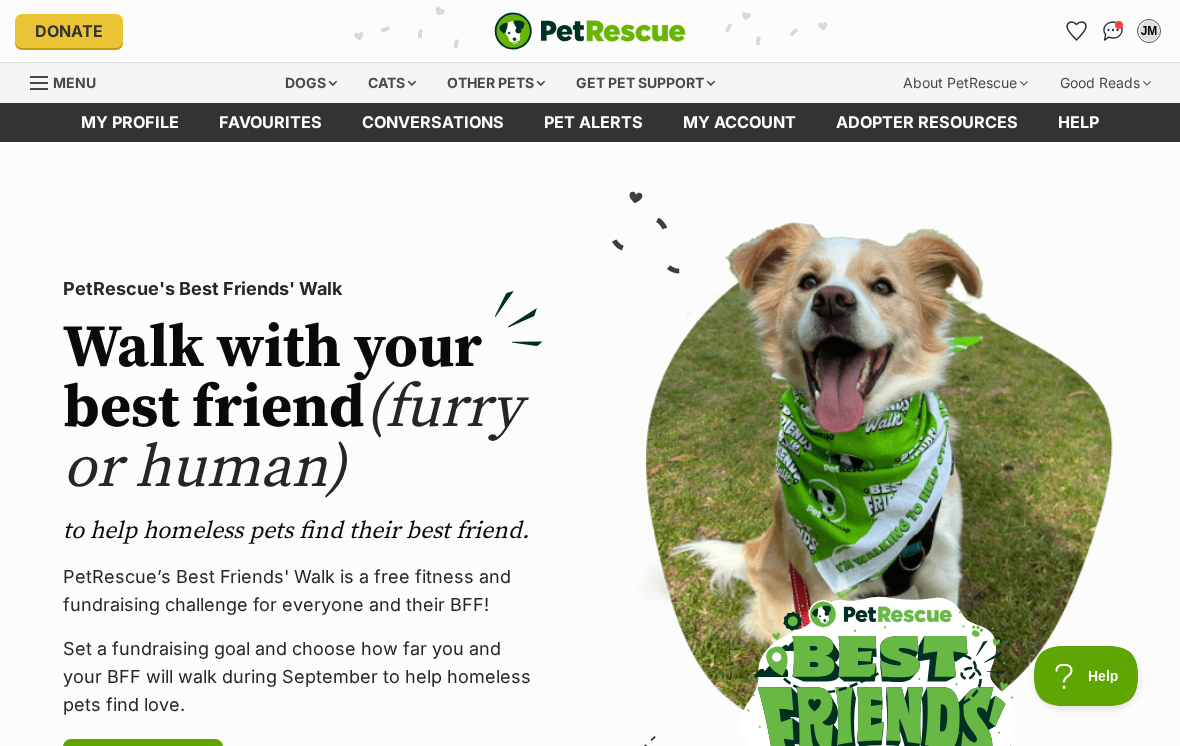 click at bounding box center [1113, 31] 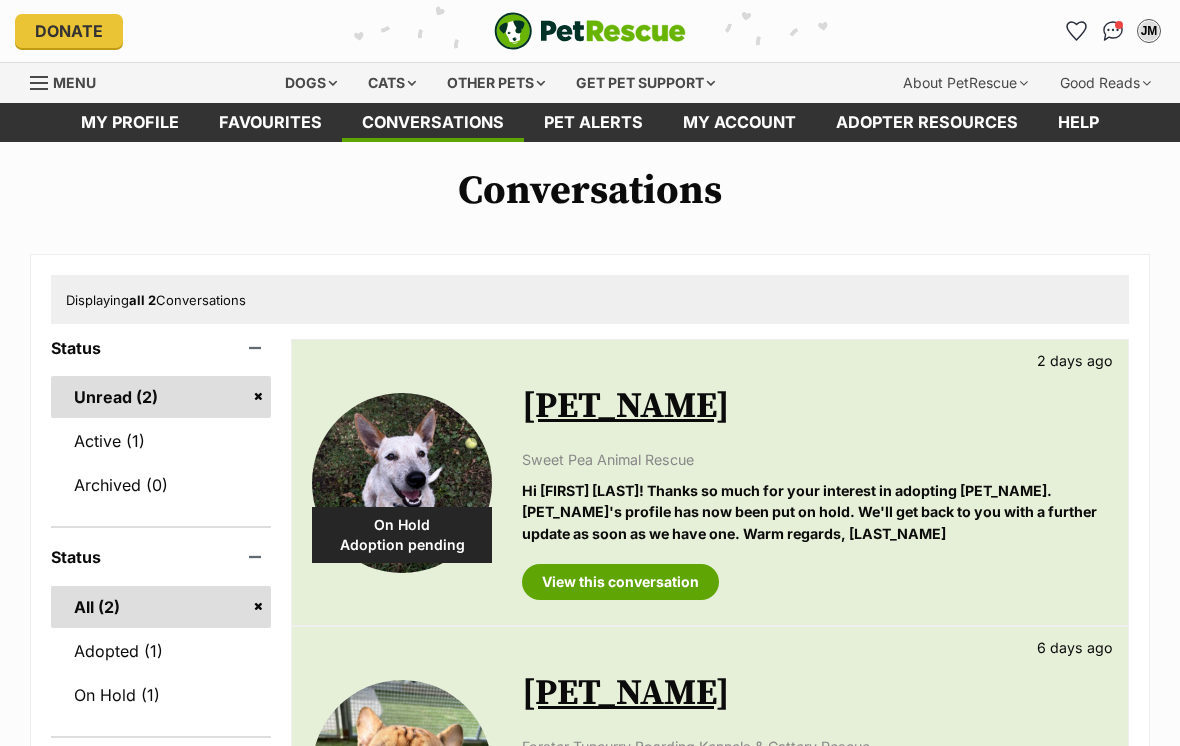 scroll, scrollTop: 0, scrollLeft: 0, axis: both 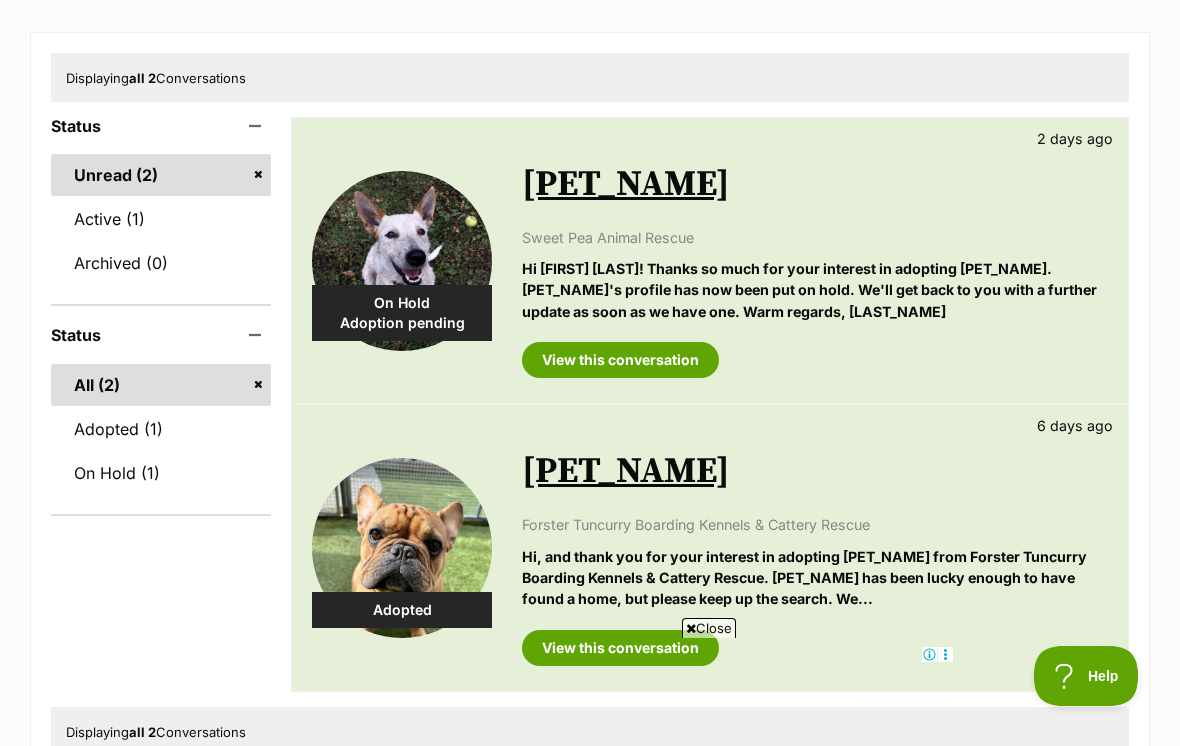 click on "Active (1)" at bounding box center (161, 219) 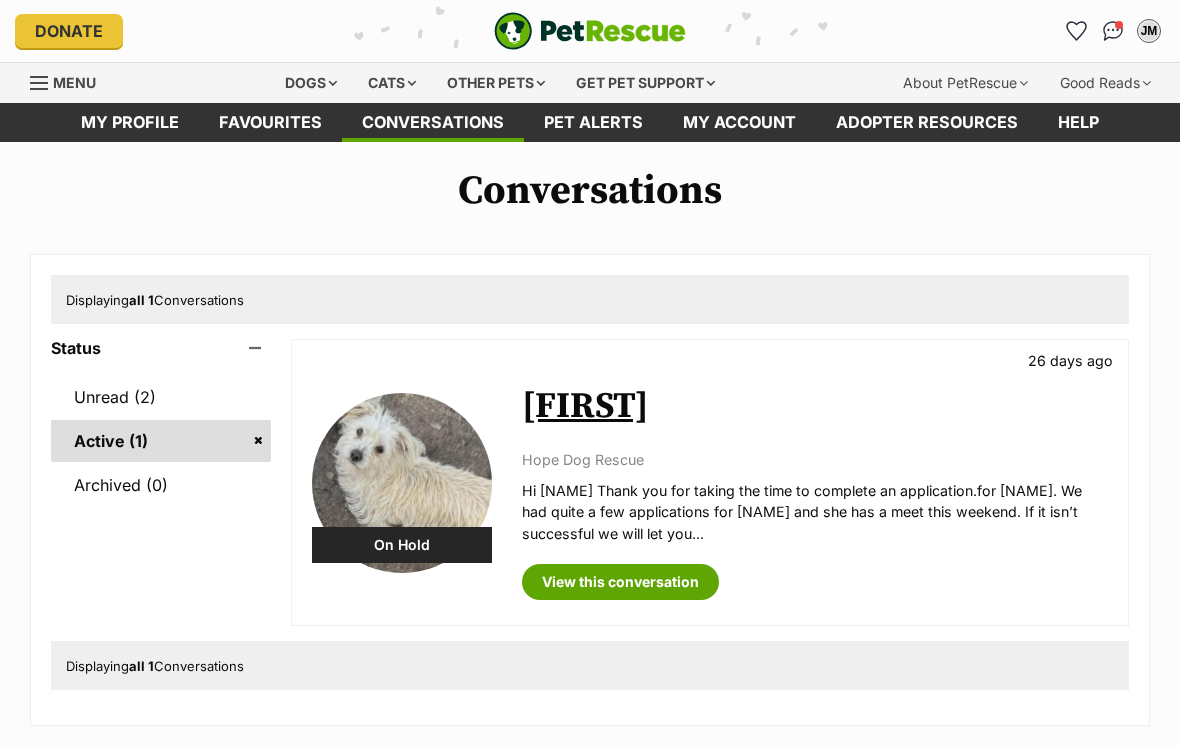 scroll, scrollTop: 0, scrollLeft: 0, axis: both 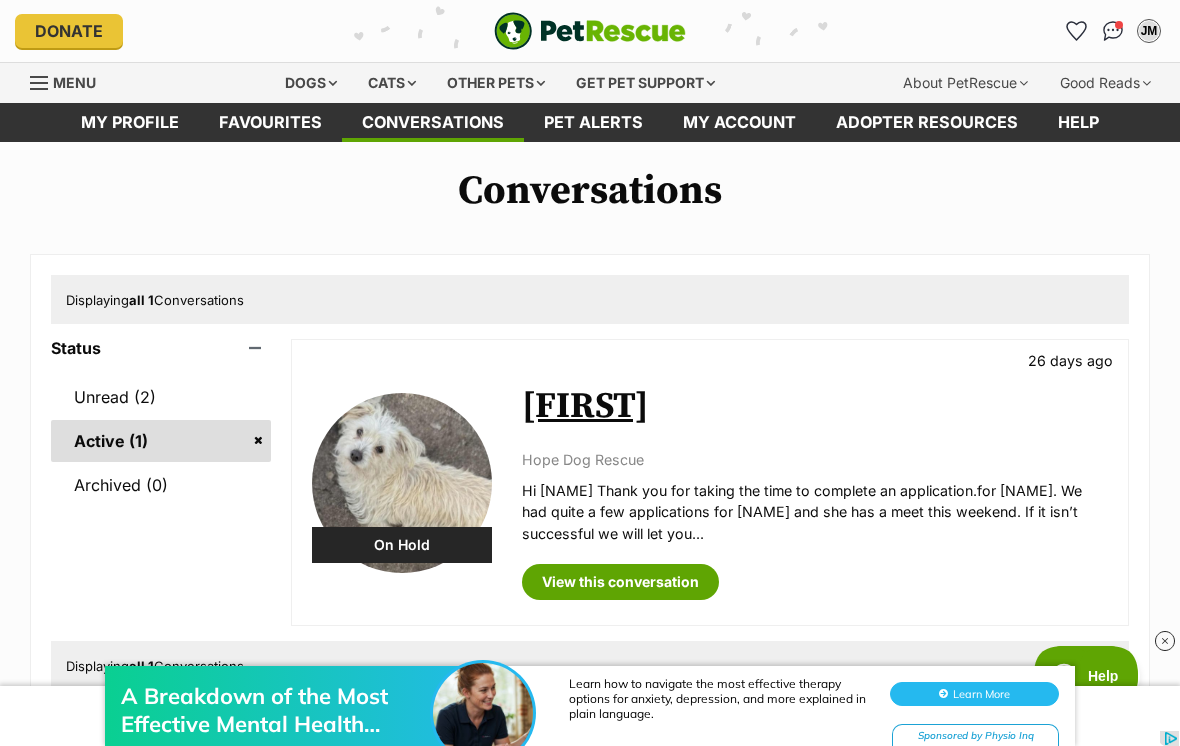 click on "Pet alerts" at bounding box center [593, 122] 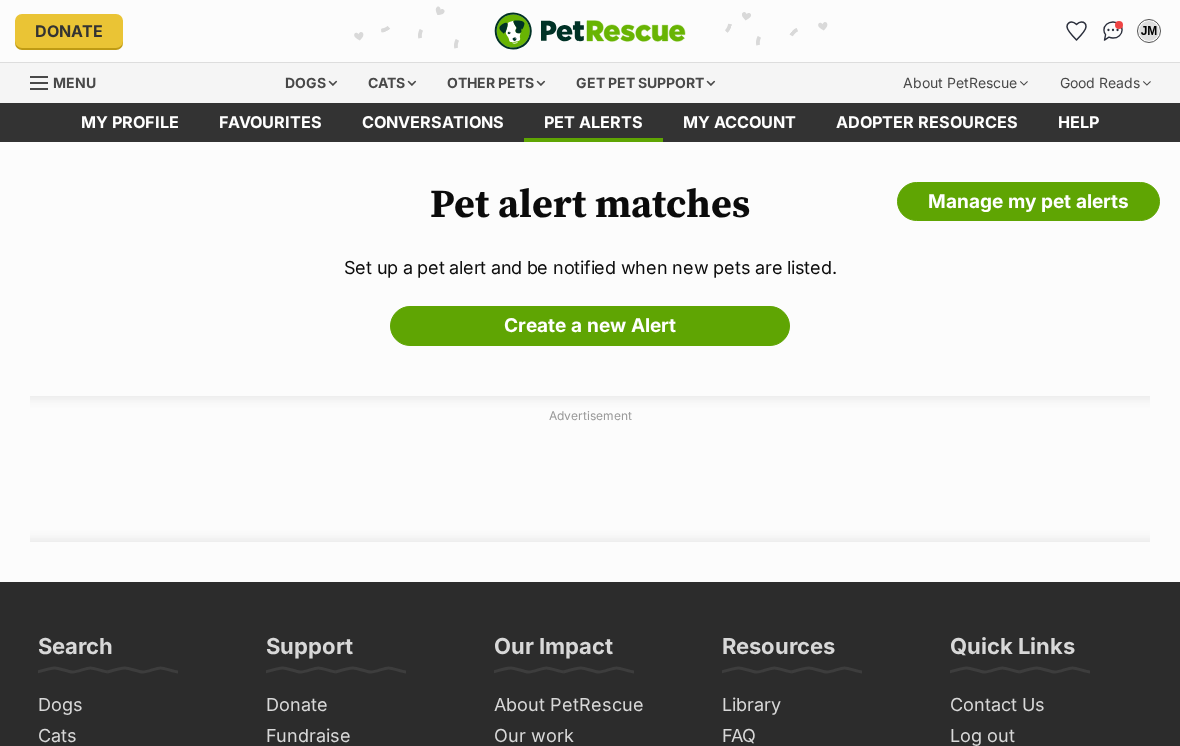 scroll, scrollTop: 0, scrollLeft: 0, axis: both 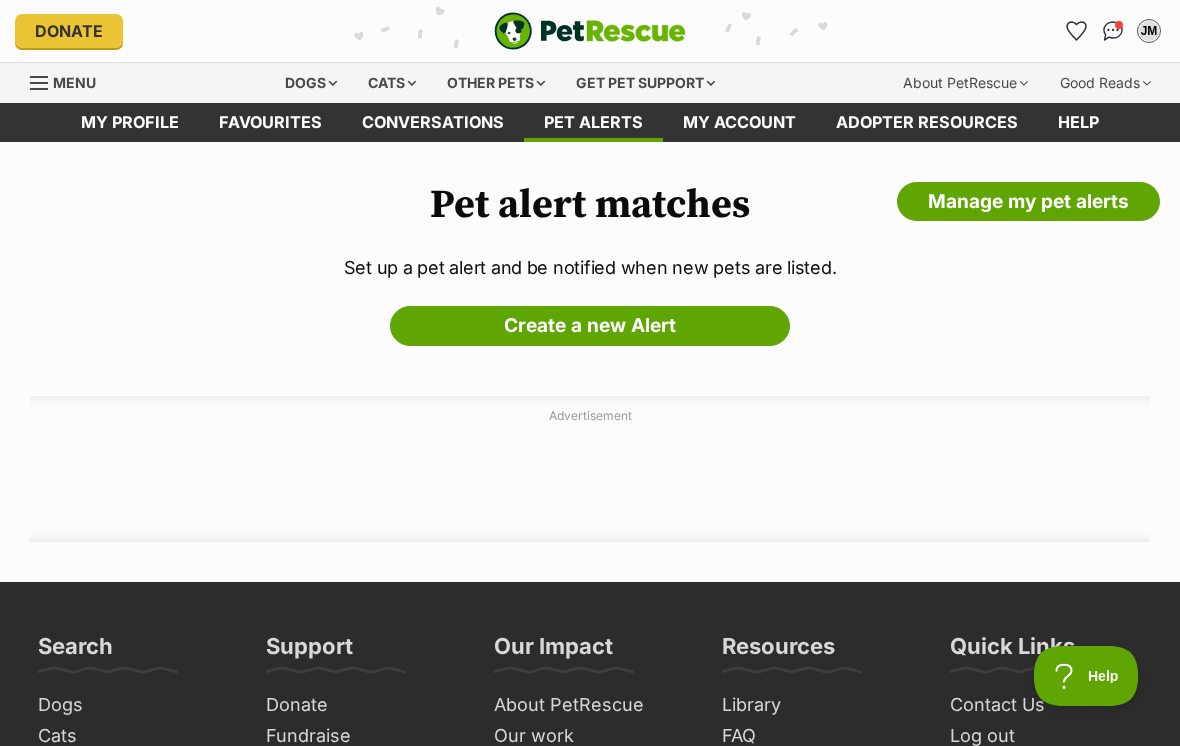 click on "Create a new Alert" at bounding box center [590, 326] 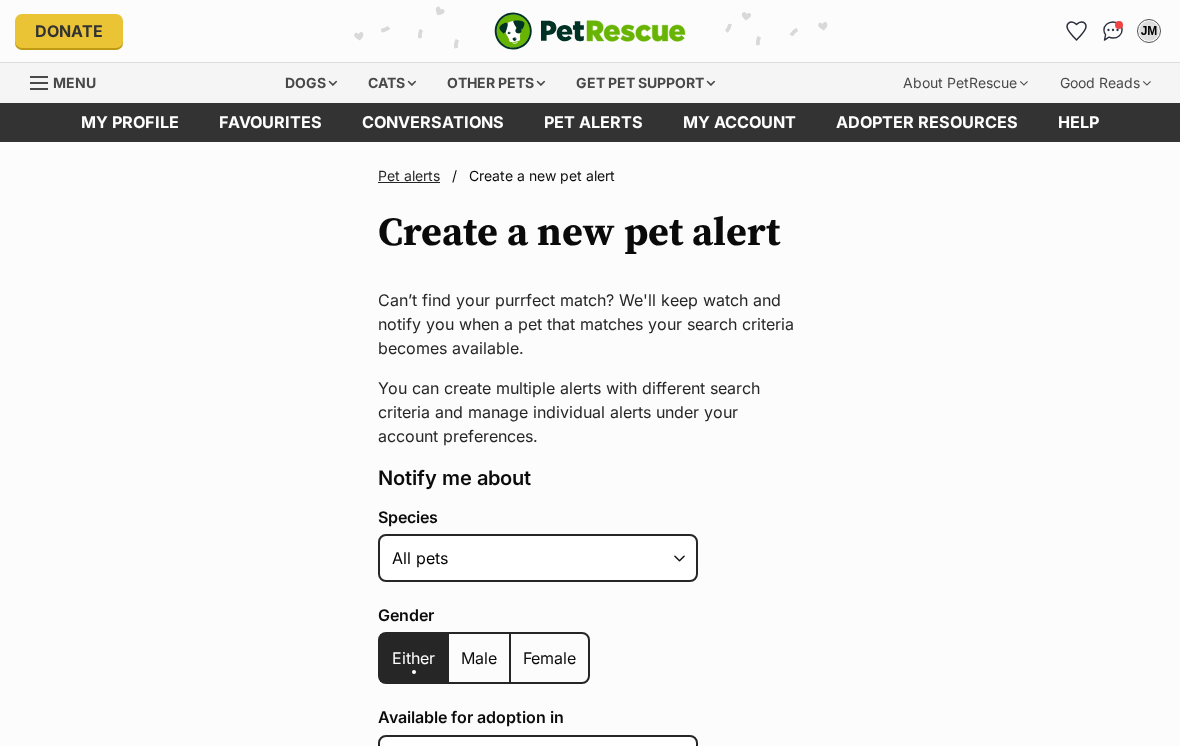 scroll, scrollTop: 0, scrollLeft: 0, axis: both 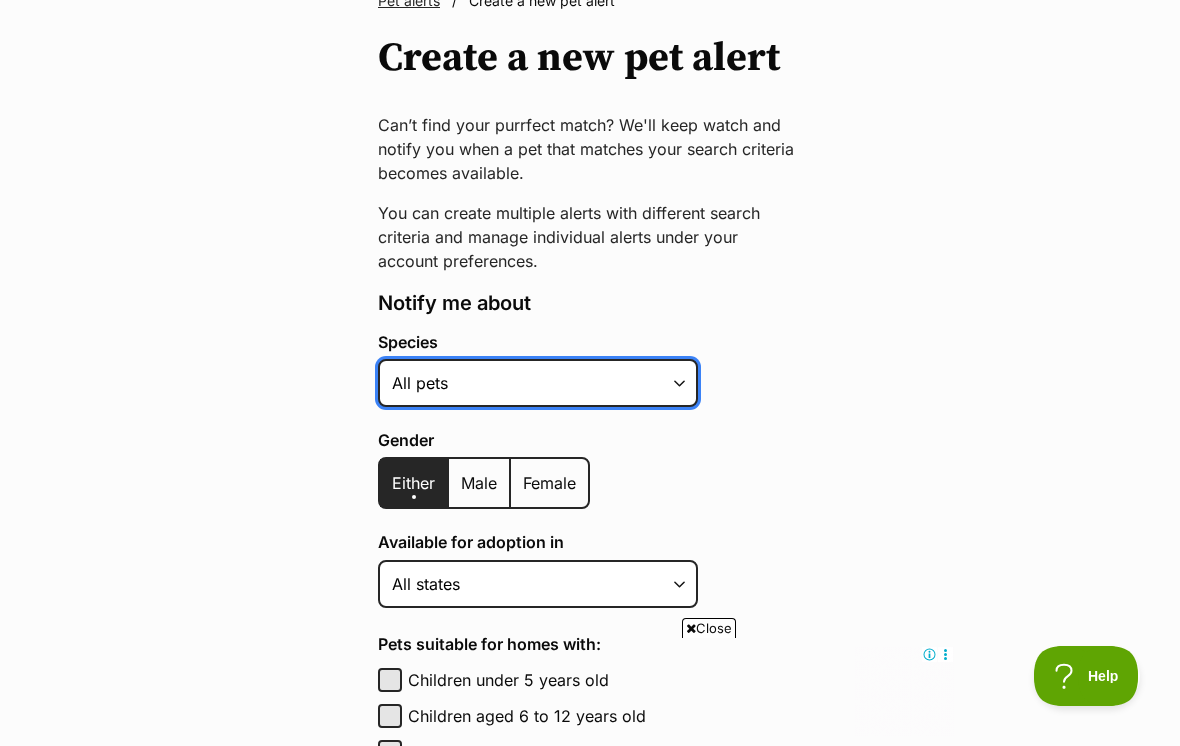 click on "Alpaca
Bird
Cat
Chicken
Cow
Dog
Donkey
Duck
Ferret
Fish
Goat
Goose
Guinea Fowl
Guinea Pig
Hamster
Hermit Crab
Horse
Lizard
Mouse
Pig
Python
Rabbit
Rat
Sheep
Turkey
Turtle
All pets" at bounding box center (538, 383) 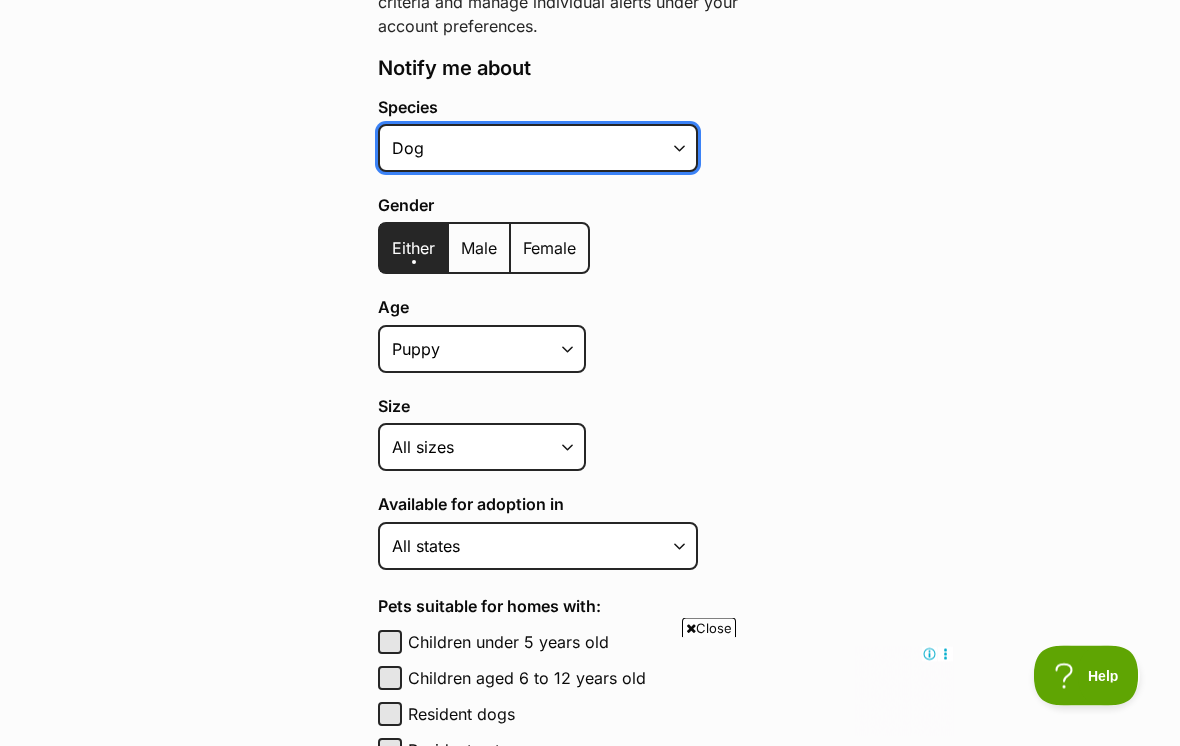 scroll, scrollTop: 456, scrollLeft: 0, axis: vertical 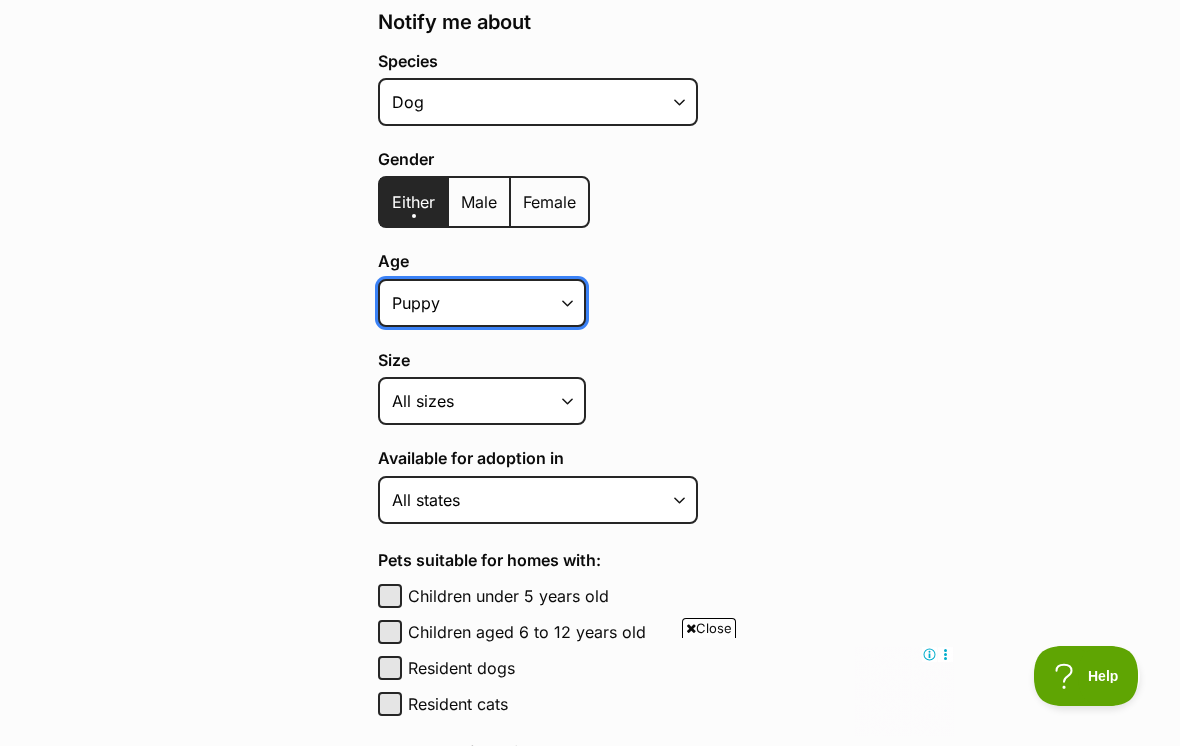 click on "Puppy Adult Senior All ages" at bounding box center [482, 303] 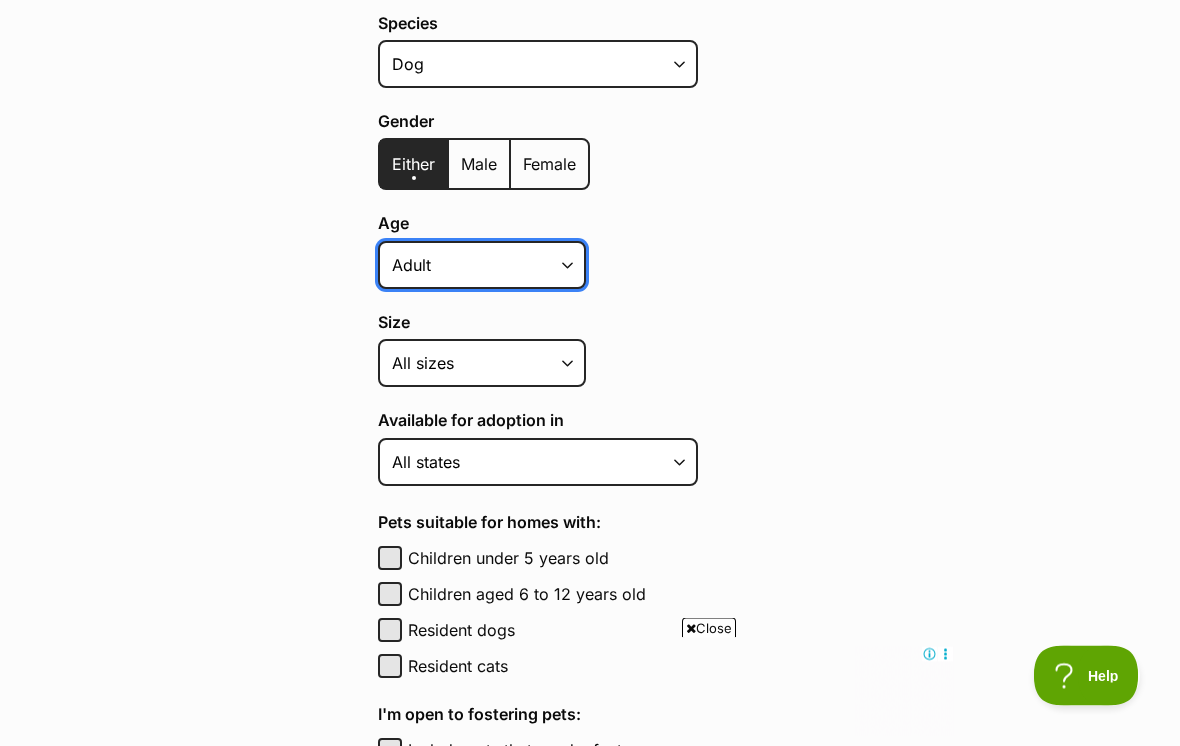 scroll, scrollTop: 526, scrollLeft: 0, axis: vertical 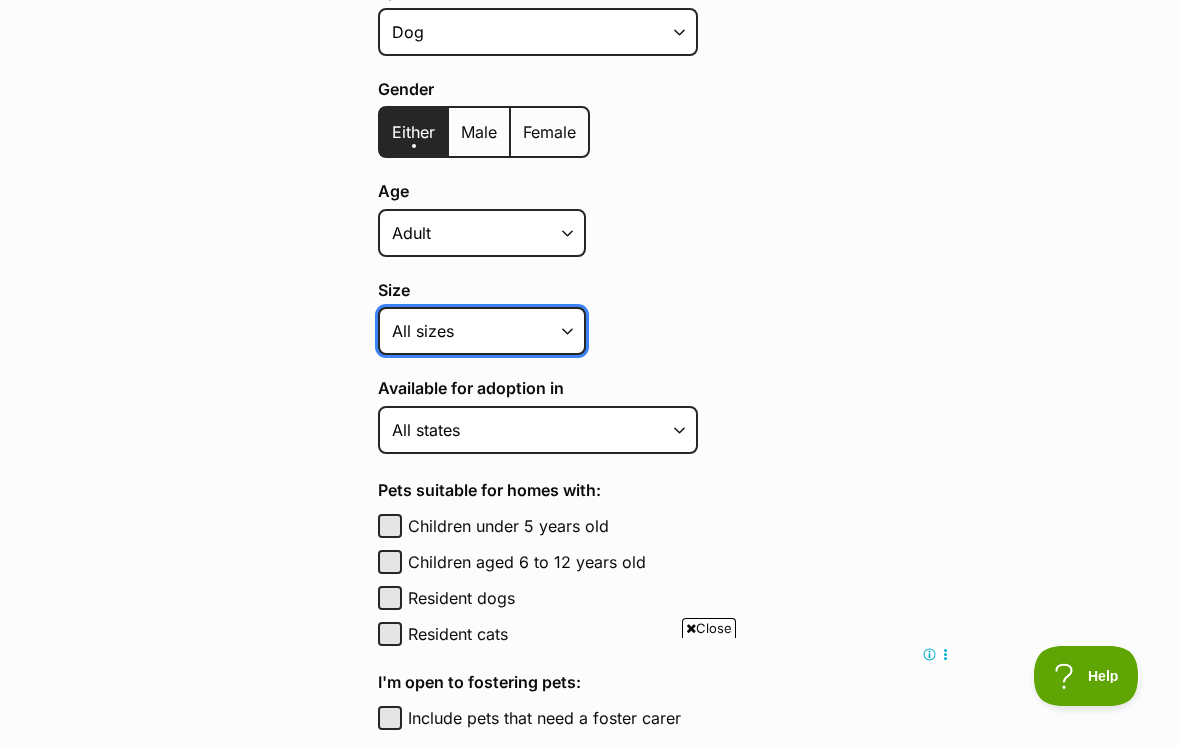 click on "Small
Medium
Large
All sizes" at bounding box center (482, 331) 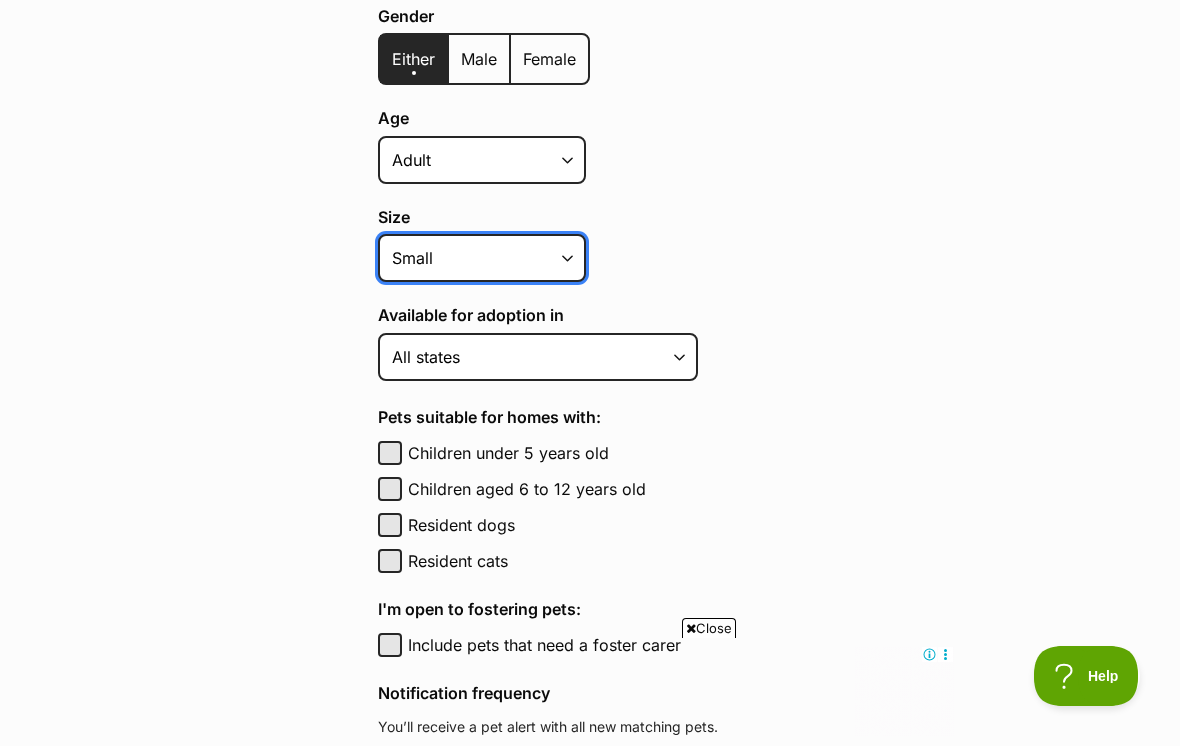 scroll, scrollTop: 640, scrollLeft: 0, axis: vertical 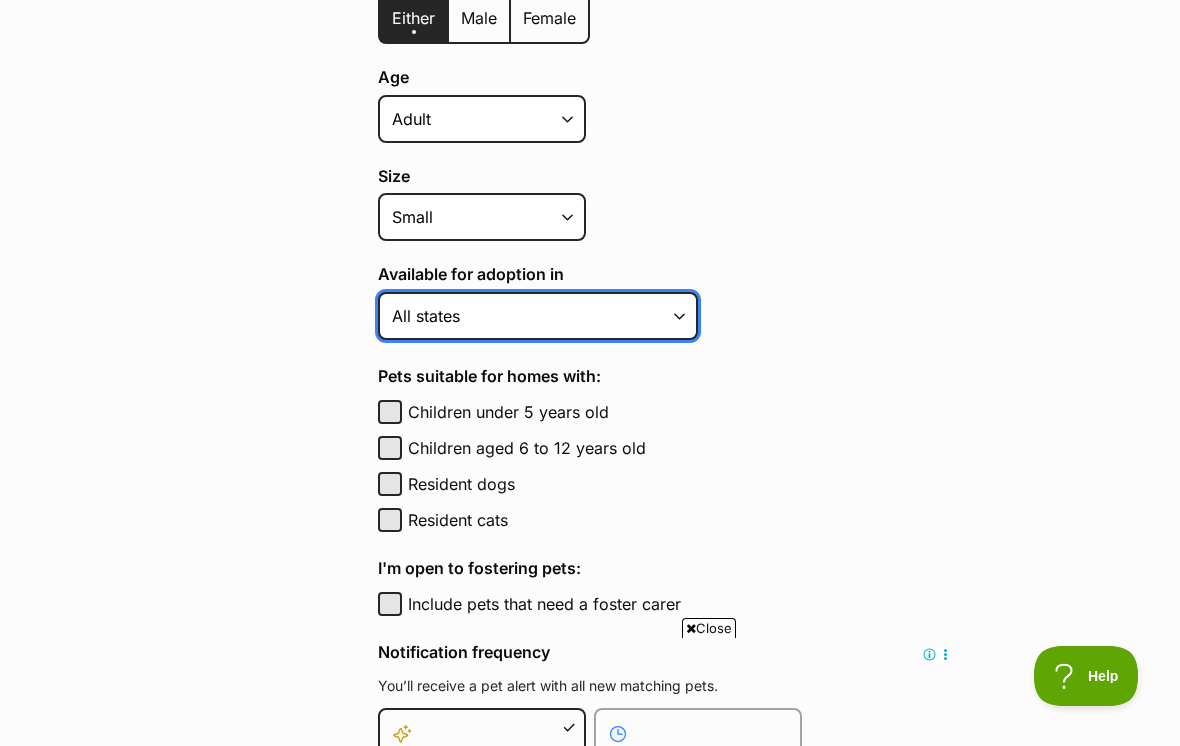click on "Australian Capital Territory
New South Wales
Northern Territory
Queensland
South Australia
Tasmania
Victoria
Western Australia
All states" at bounding box center (538, 316) 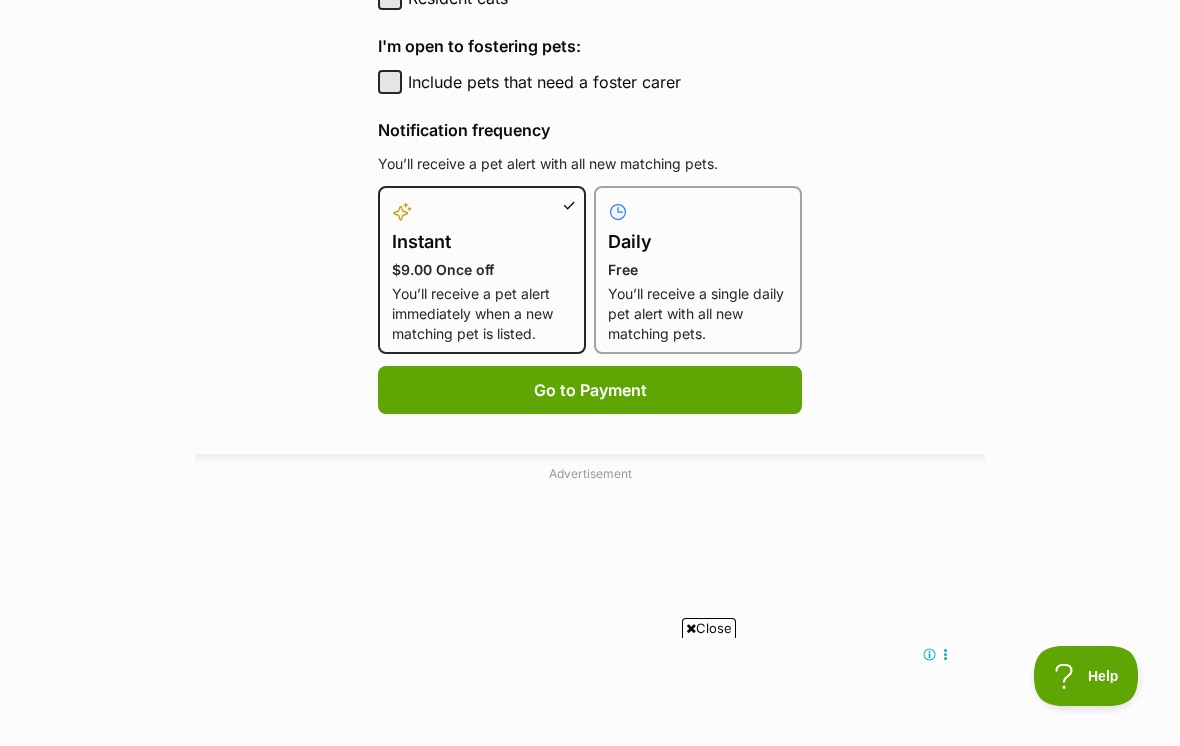 scroll, scrollTop: 1248, scrollLeft: 0, axis: vertical 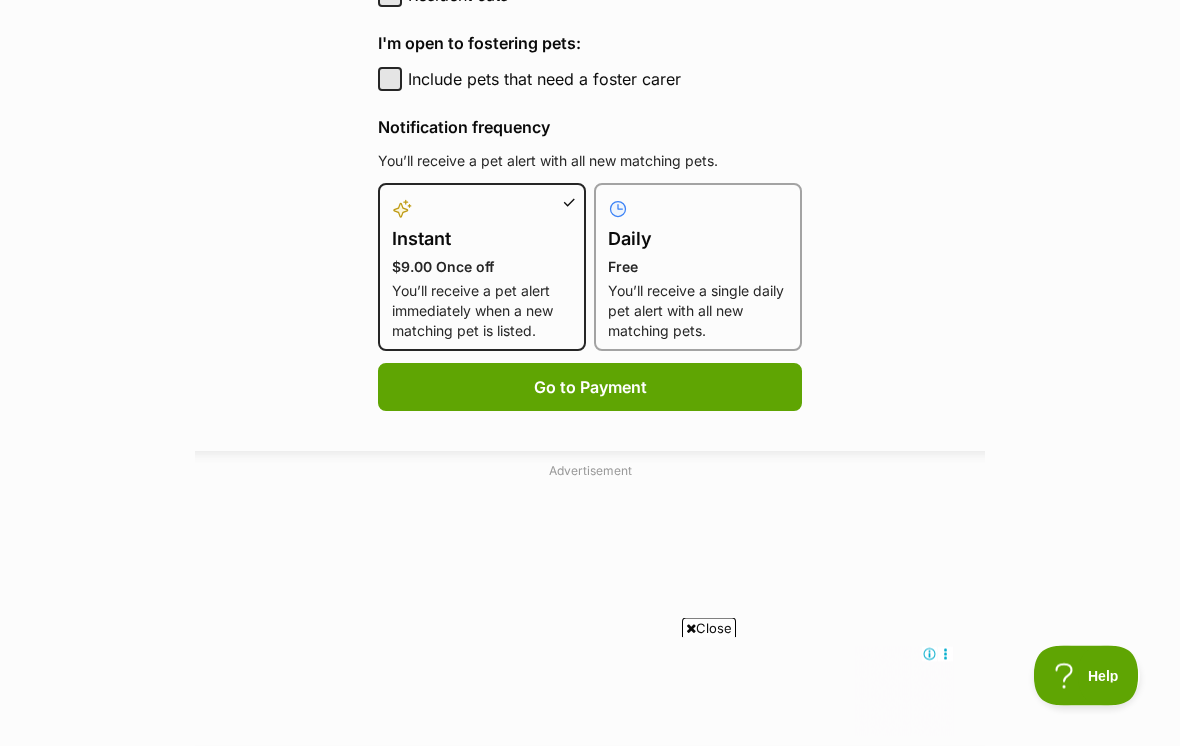 click on "You’ll receive a single daily pet alert with all new matching pets." at bounding box center [698, 312] 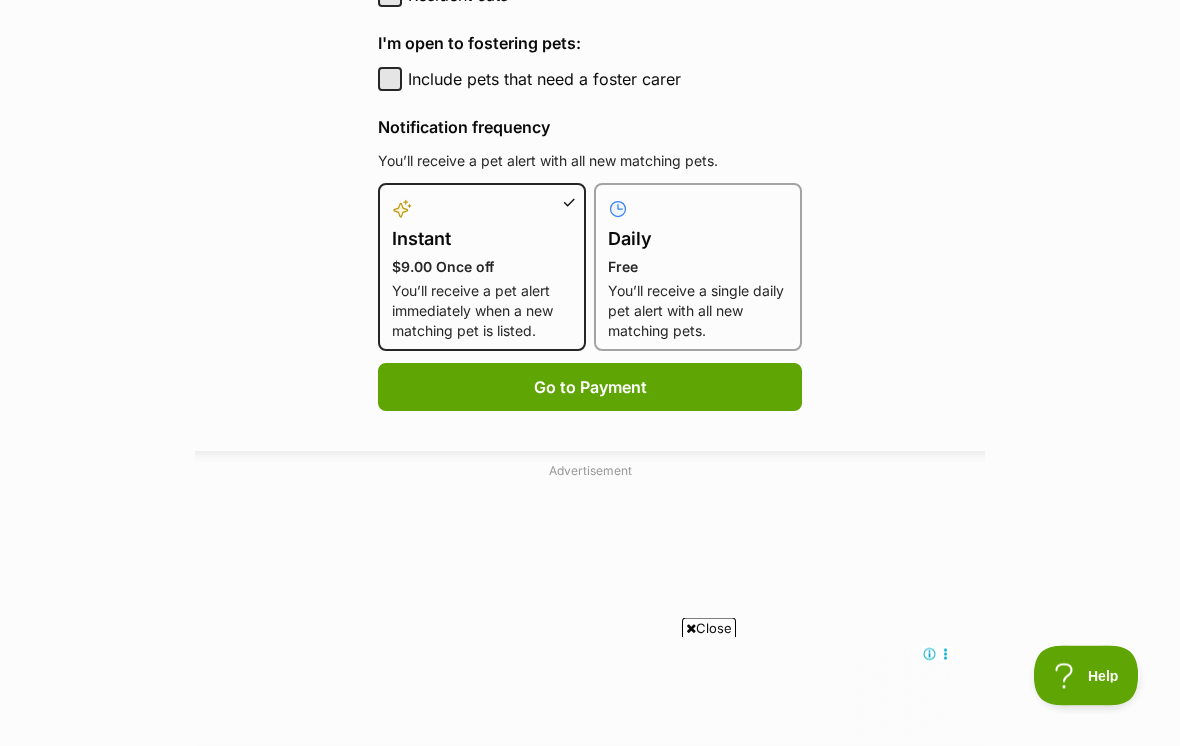 radio on "true" 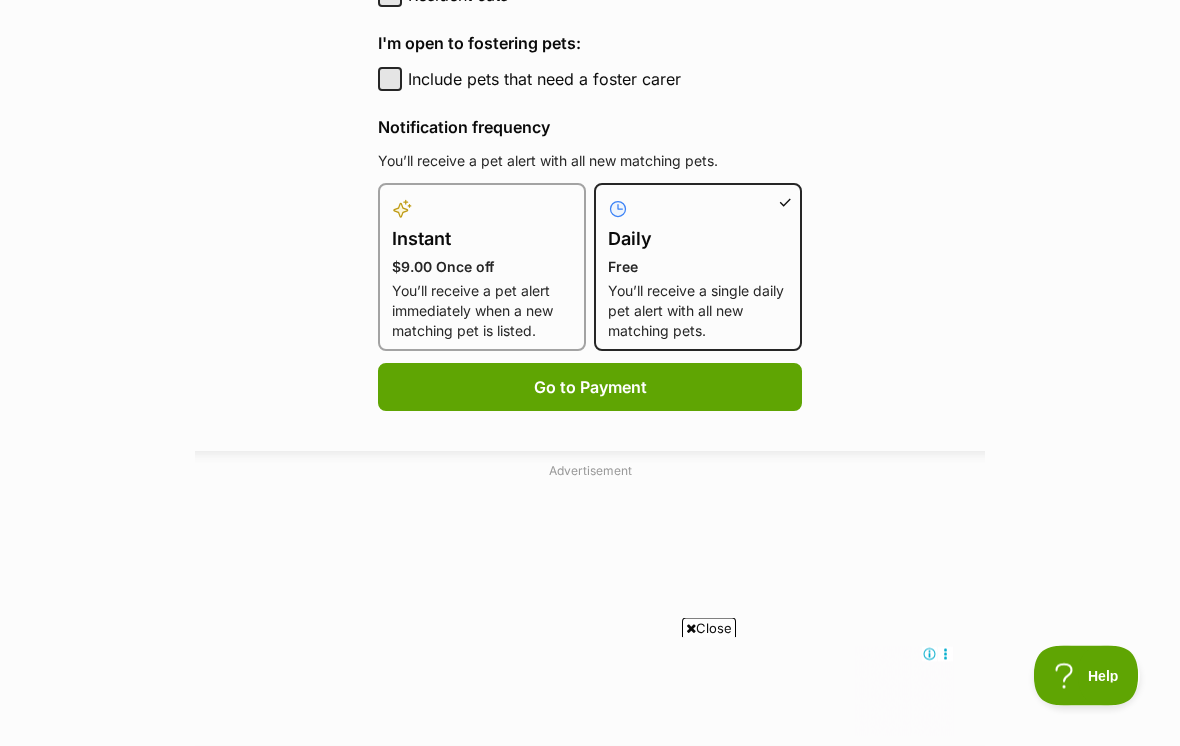 type 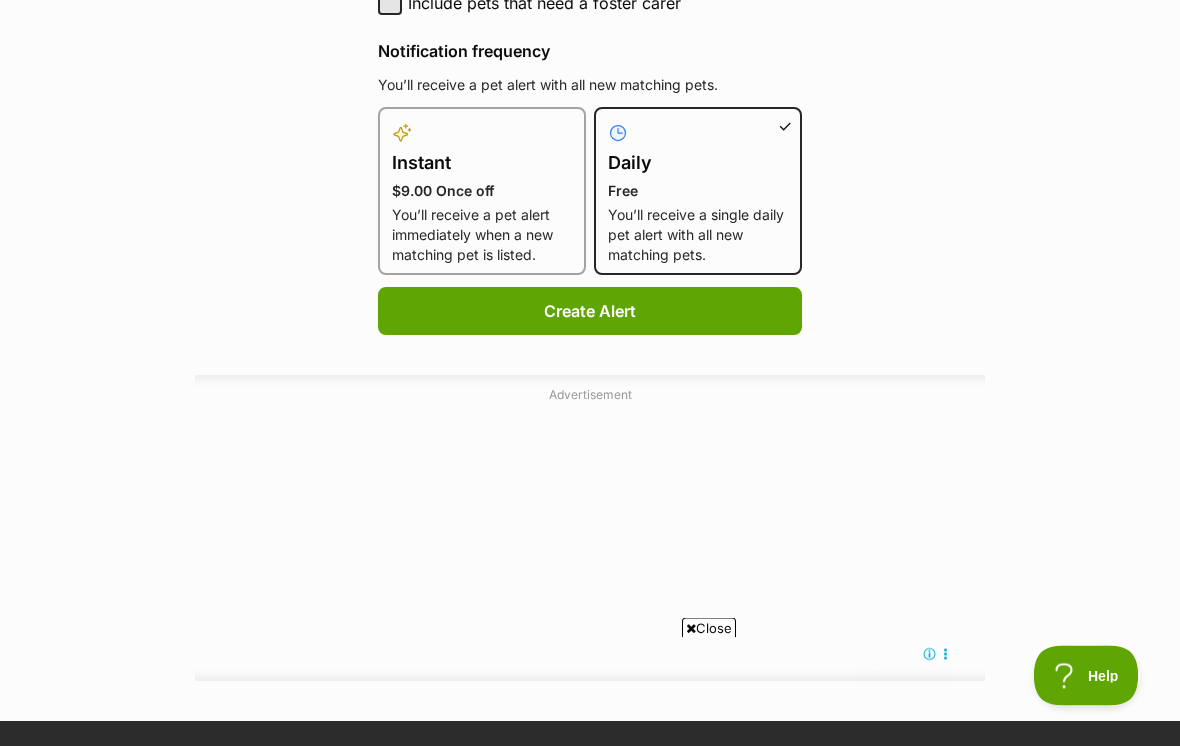 scroll, scrollTop: 1325, scrollLeft: 0, axis: vertical 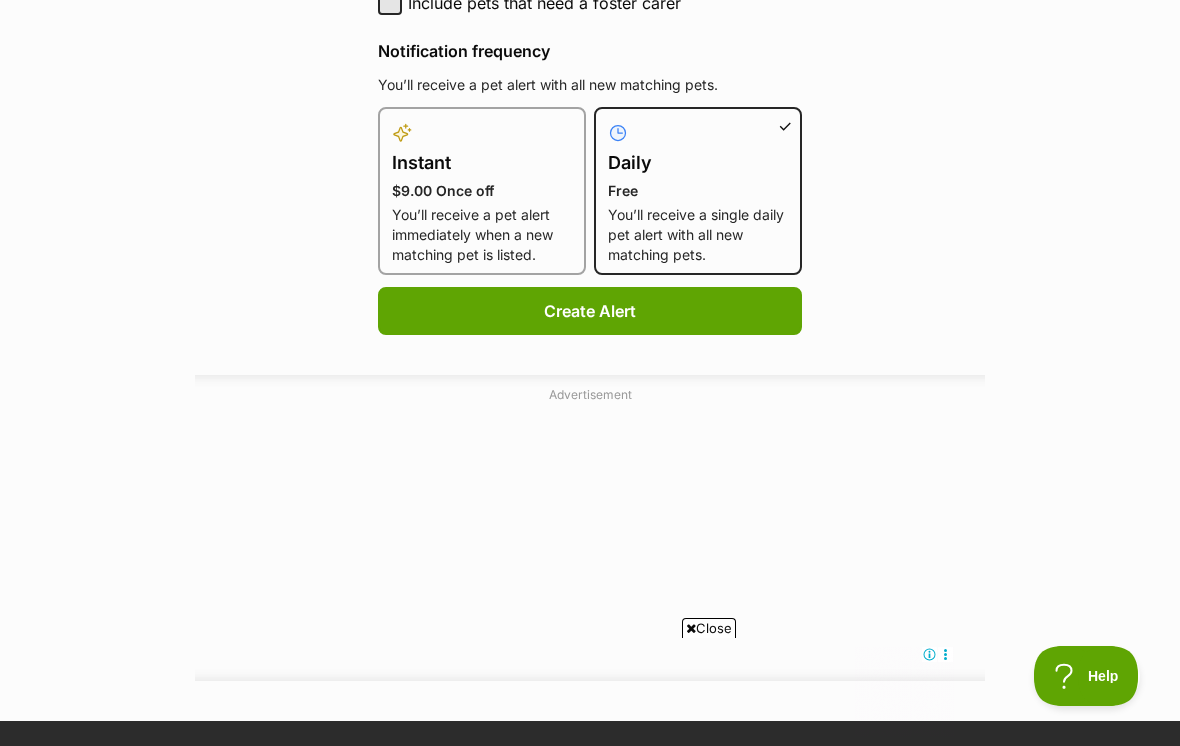 click on "Create Alert" at bounding box center [590, 311] 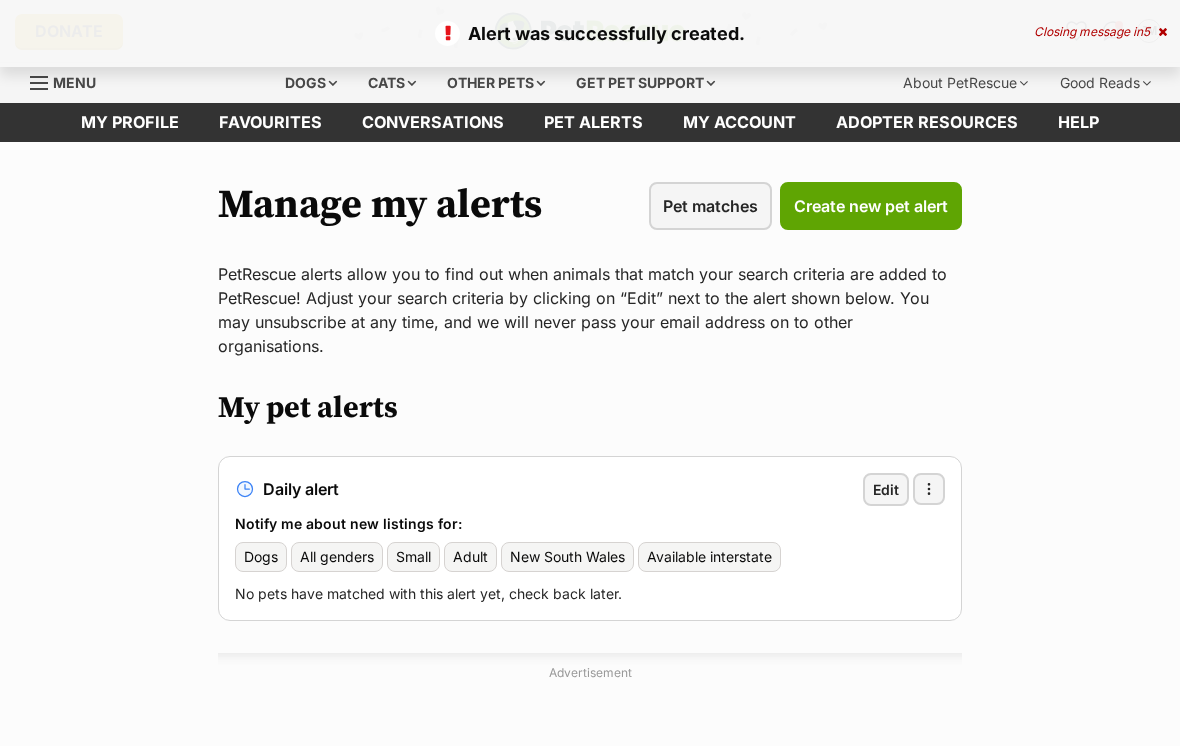 scroll, scrollTop: 0, scrollLeft: 0, axis: both 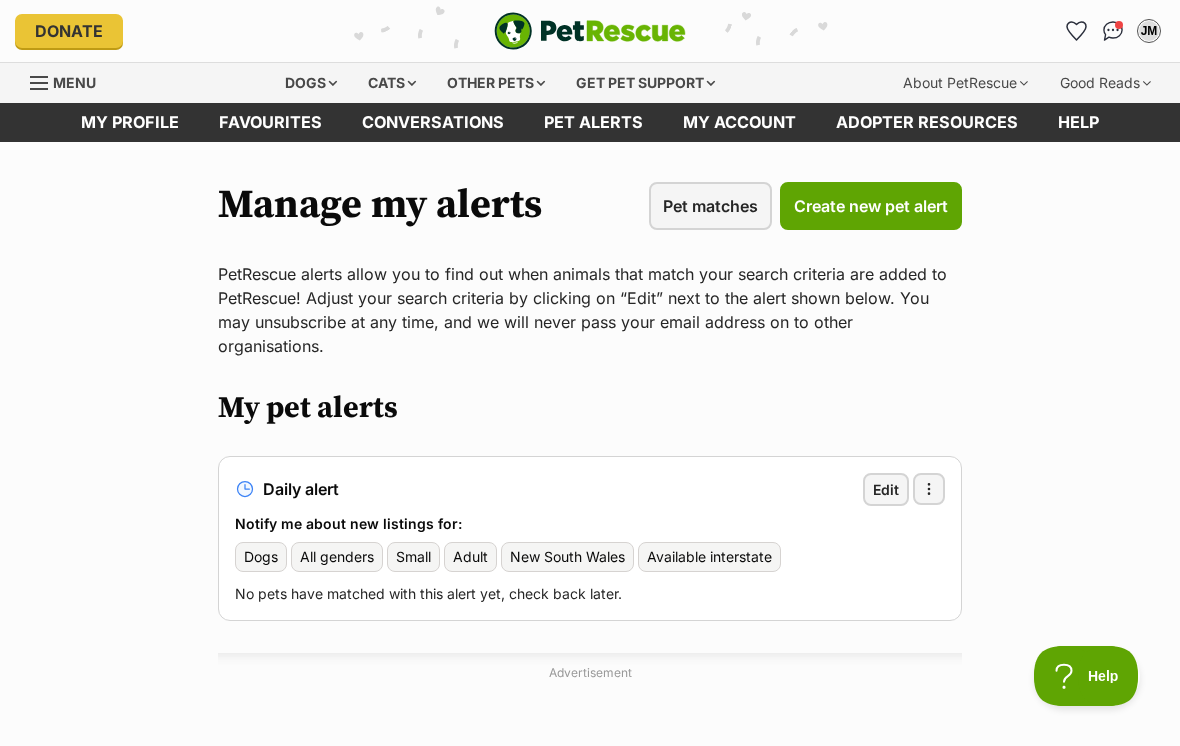 click on "Dogs" at bounding box center [311, 83] 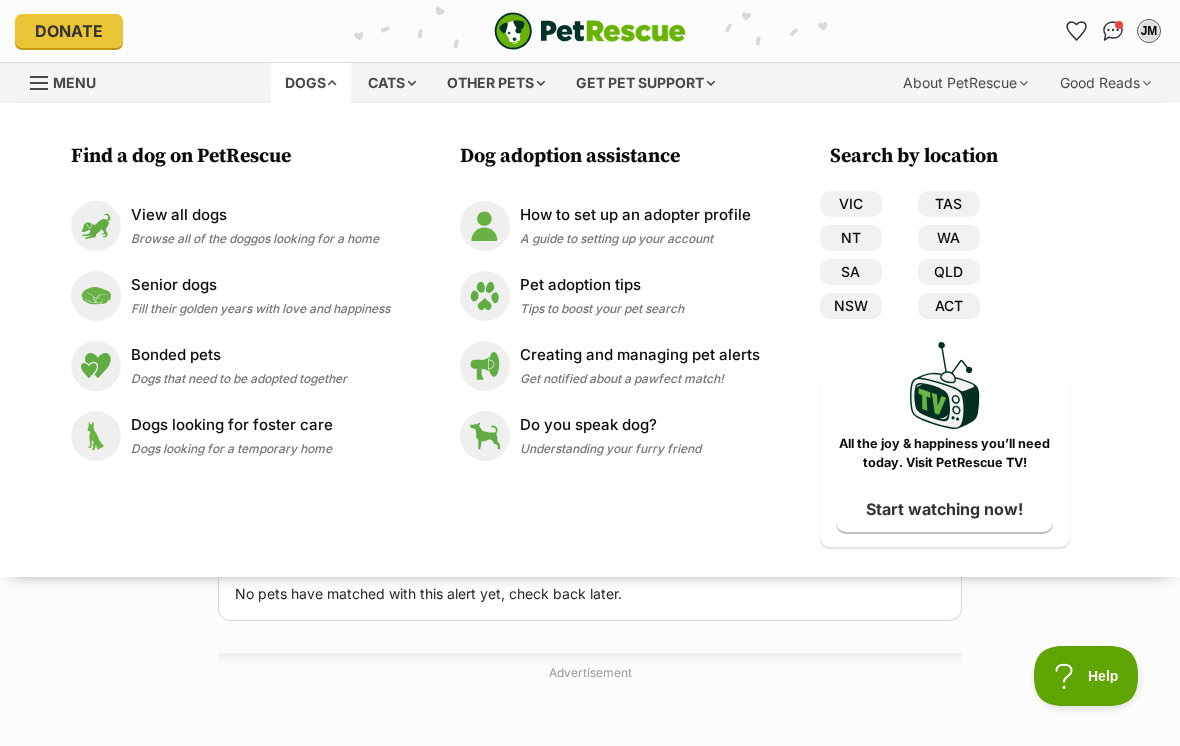 click on "View all dogs" at bounding box center [255, 215] 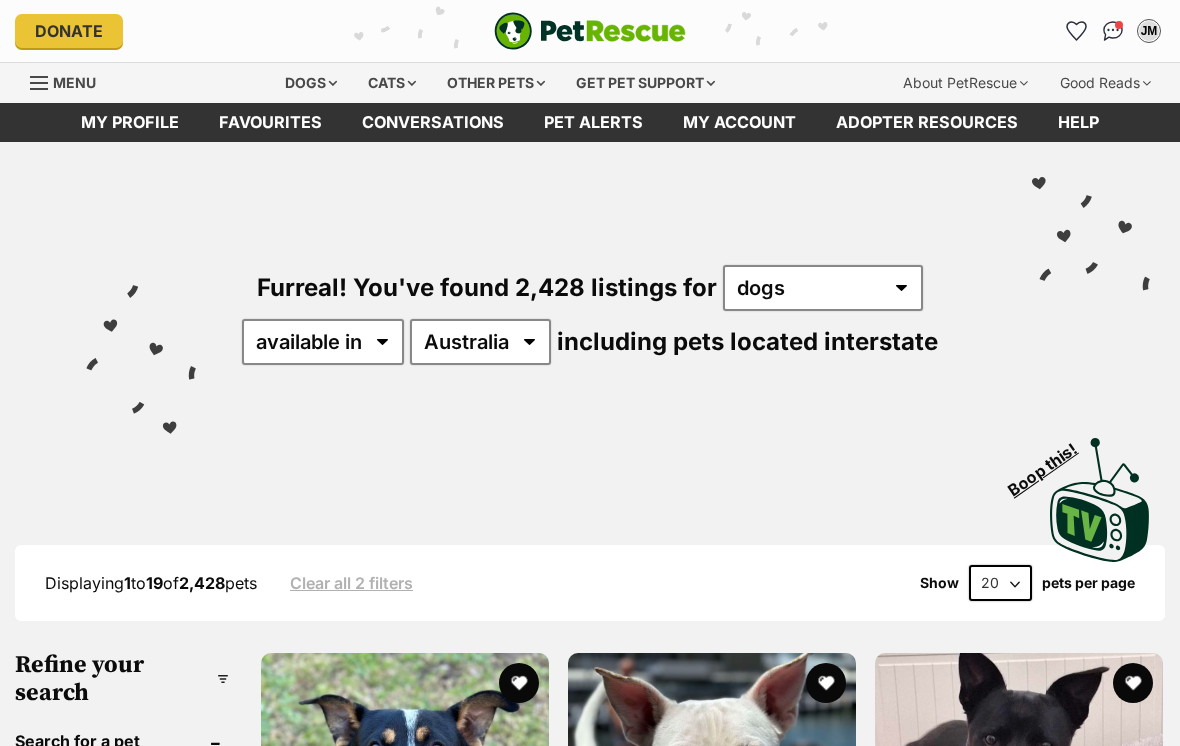 scroll, scrollTop: 0, scrollLeft: 0, axis: both 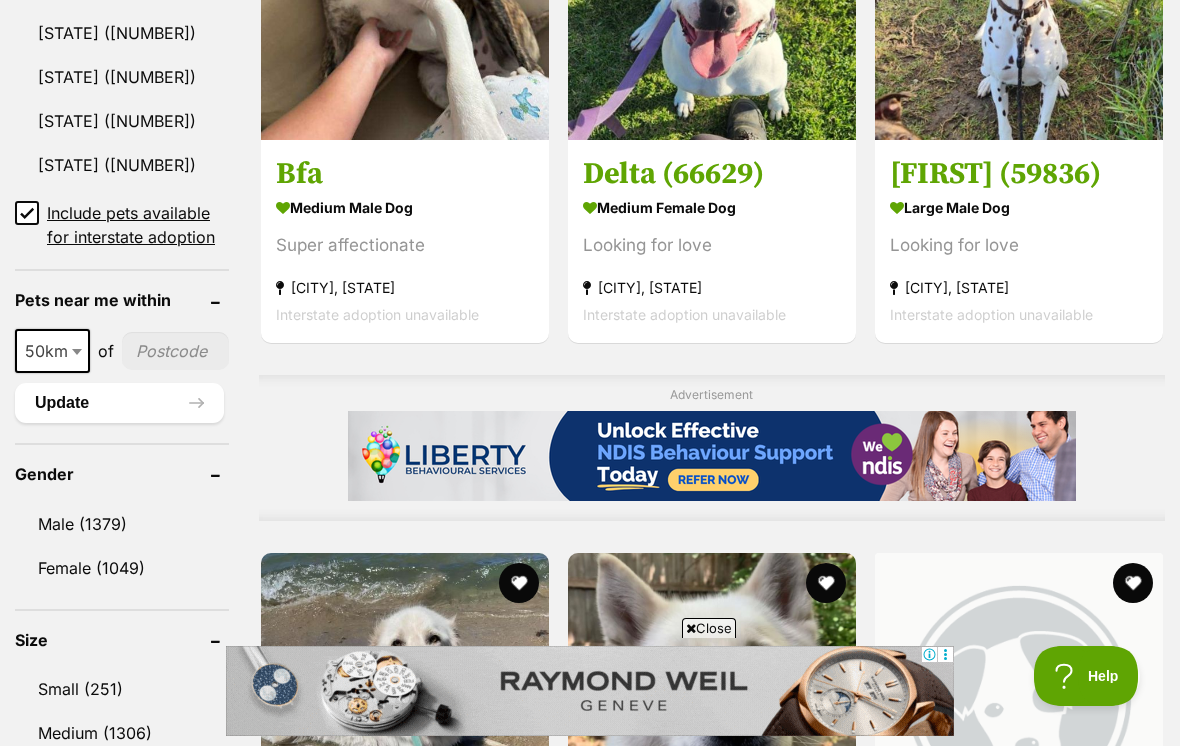 click at bounding box center [175, 351] 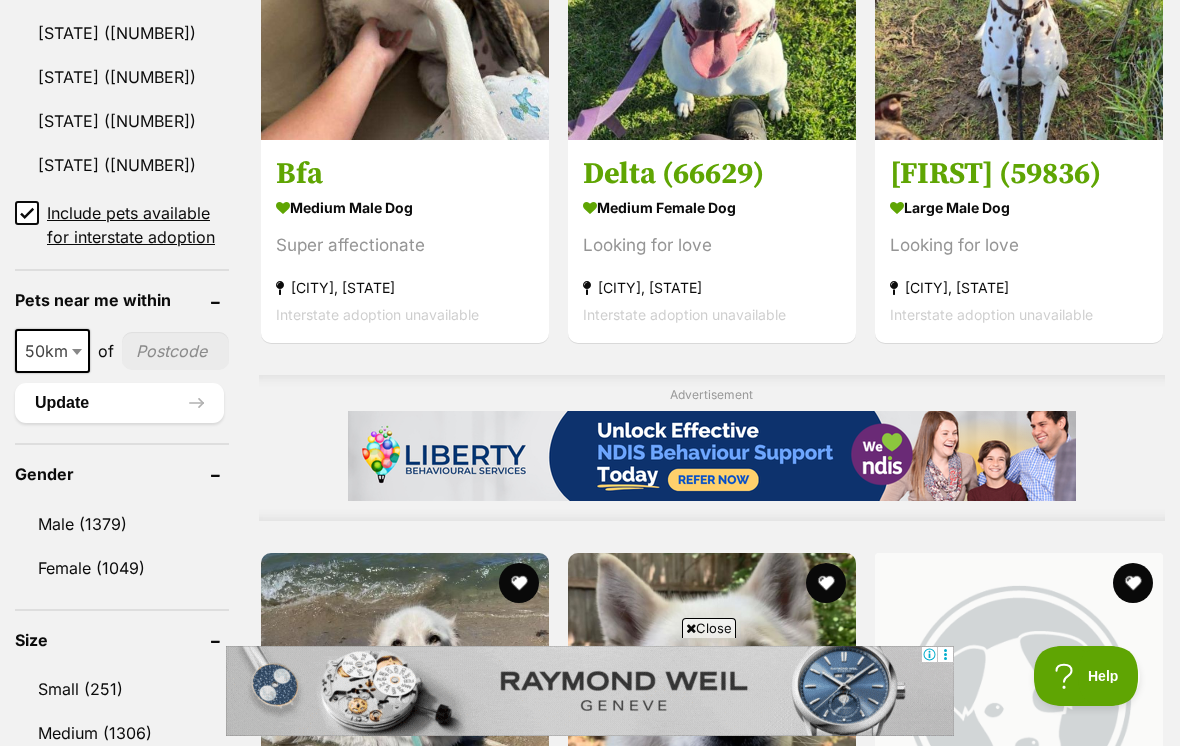 scroll, scrollTop: 1310, scrollLeft: 0, axis: vertical 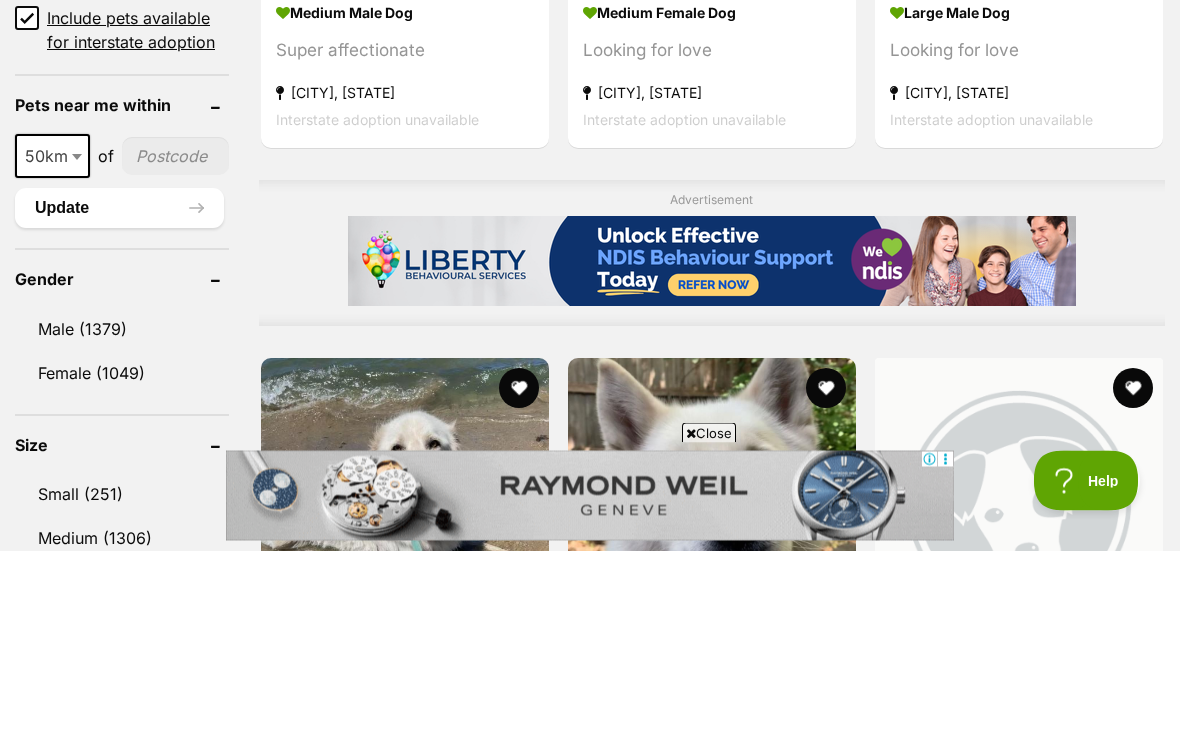 type on "[POSTAL_CODE]" 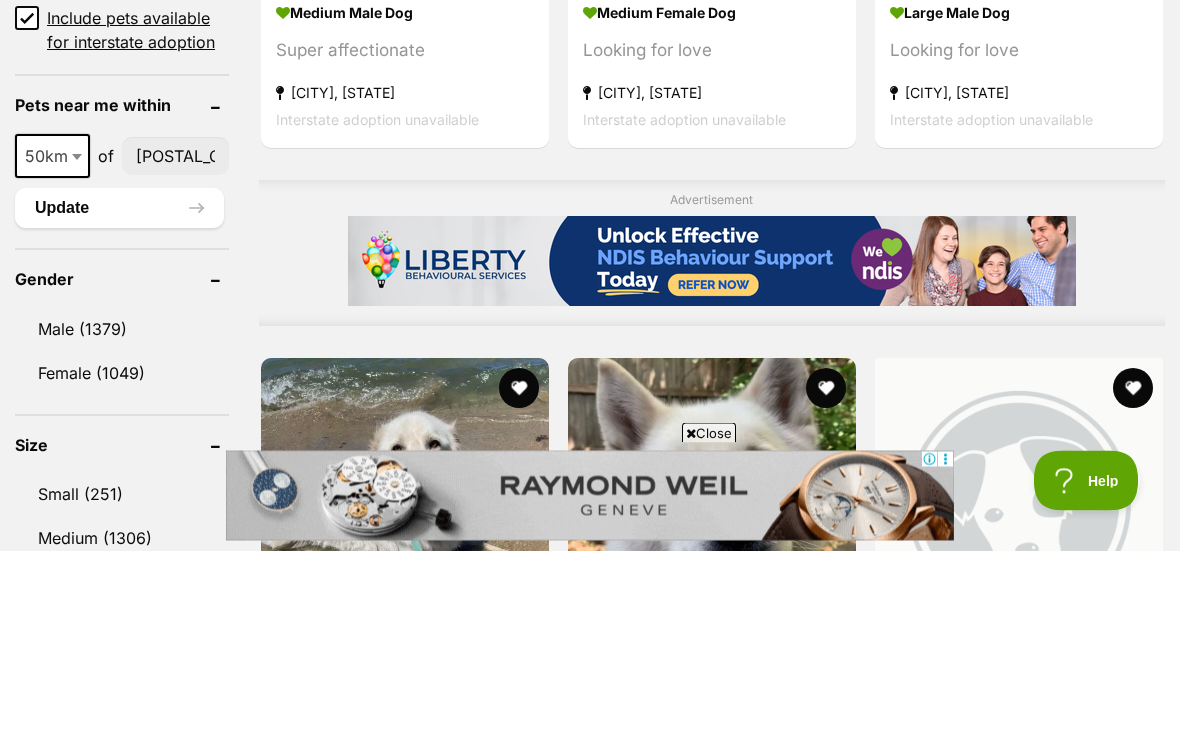 scroll, scrollTop: 1506, scrollLeft: 0, axis: vertical 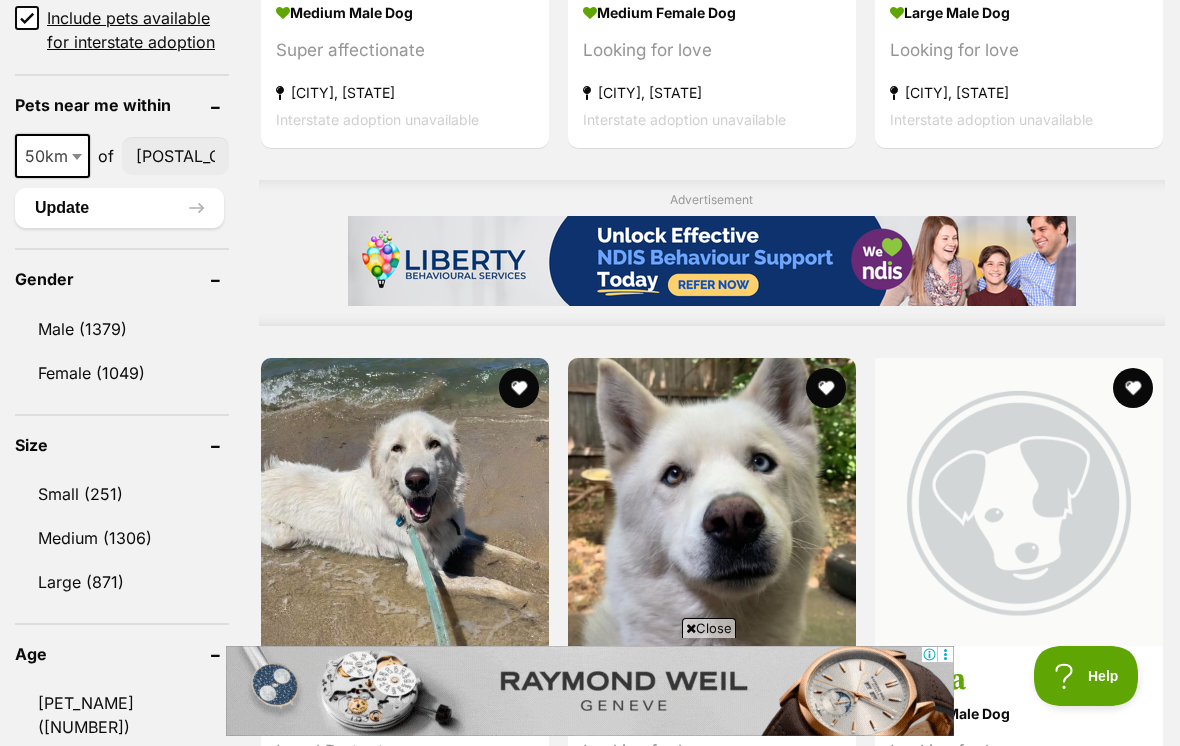 click on "Update" at bounding box center (119, 208) 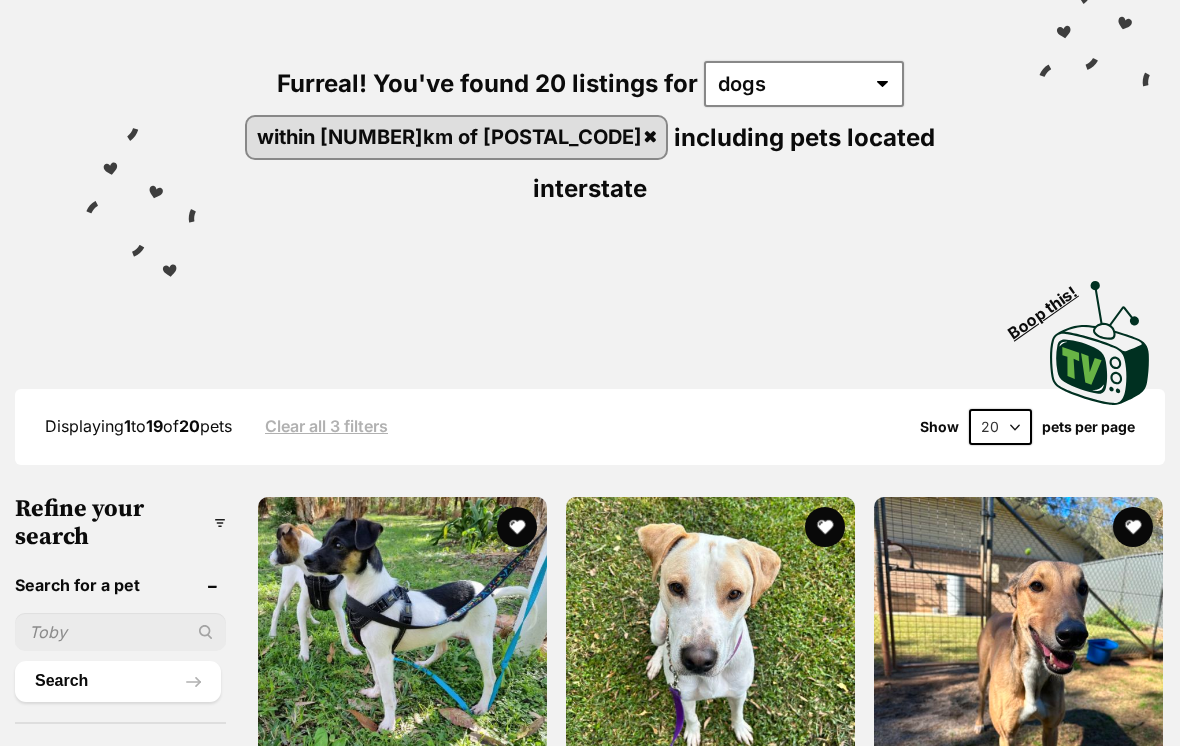 scroll, scrollTop: 0, scrollLeft: 0, axis: both 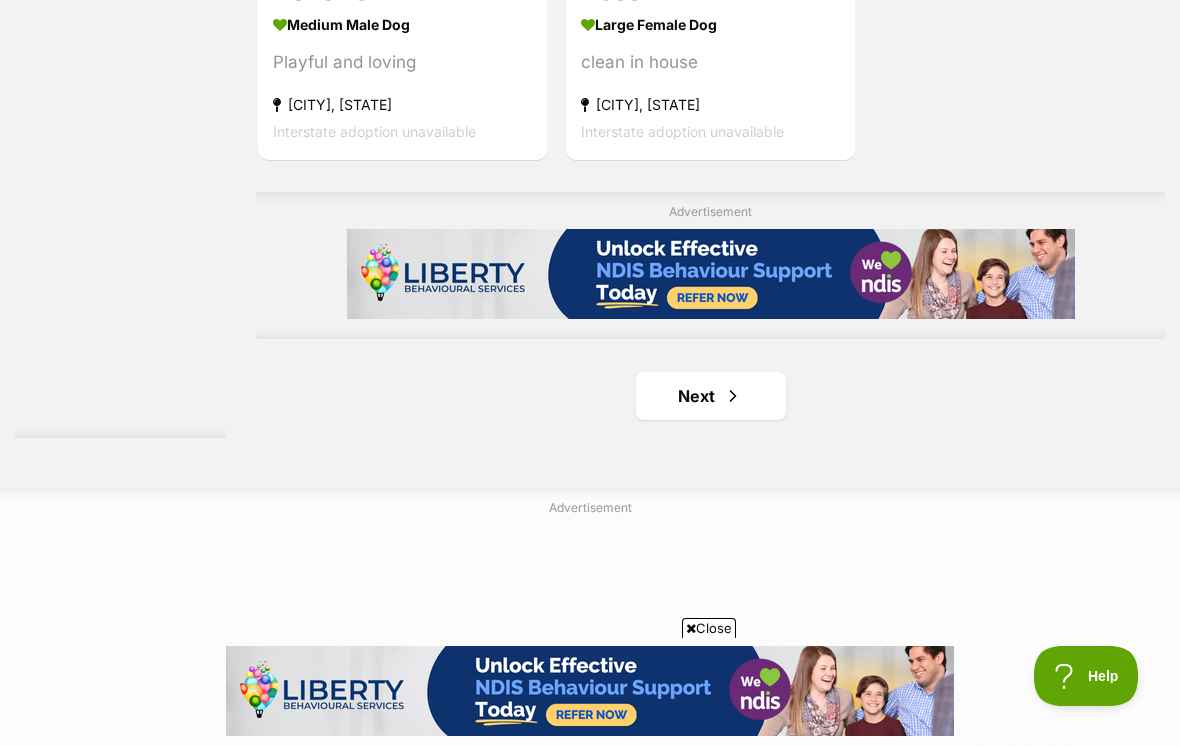 click on "Next" at bounding box center (711, 396) 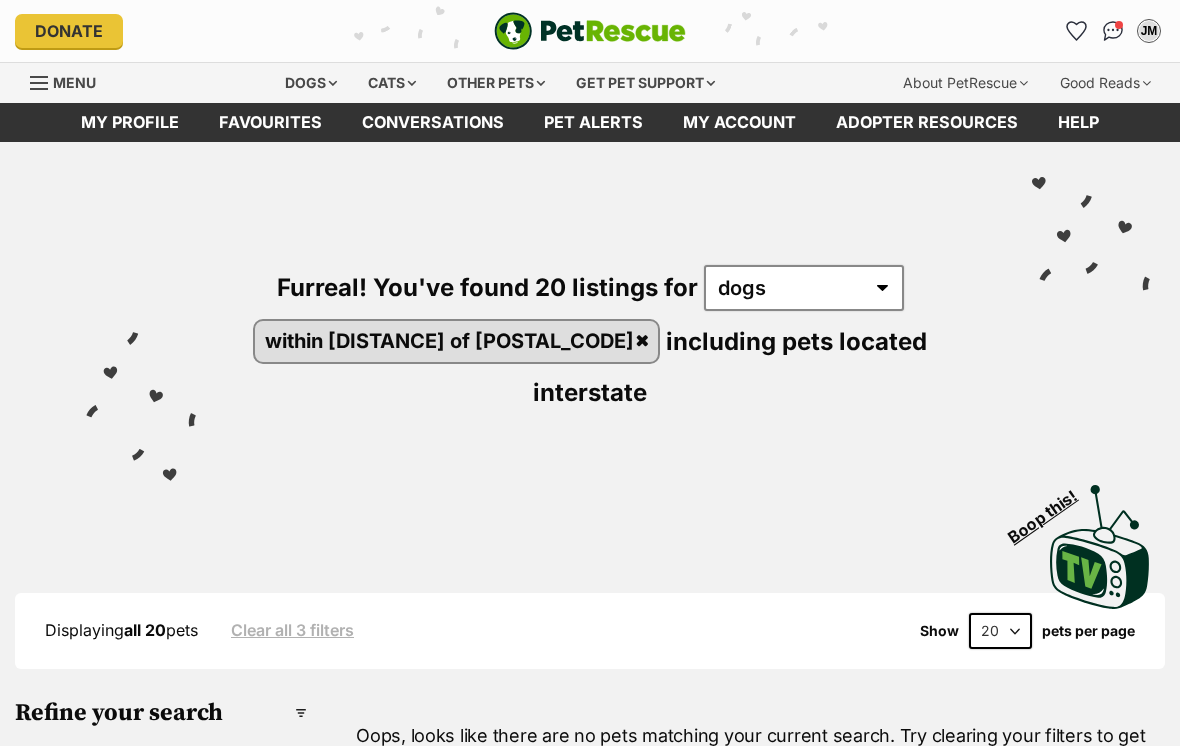 scroll, scrollTop: 0, scrollLeft: 0, axis: both 